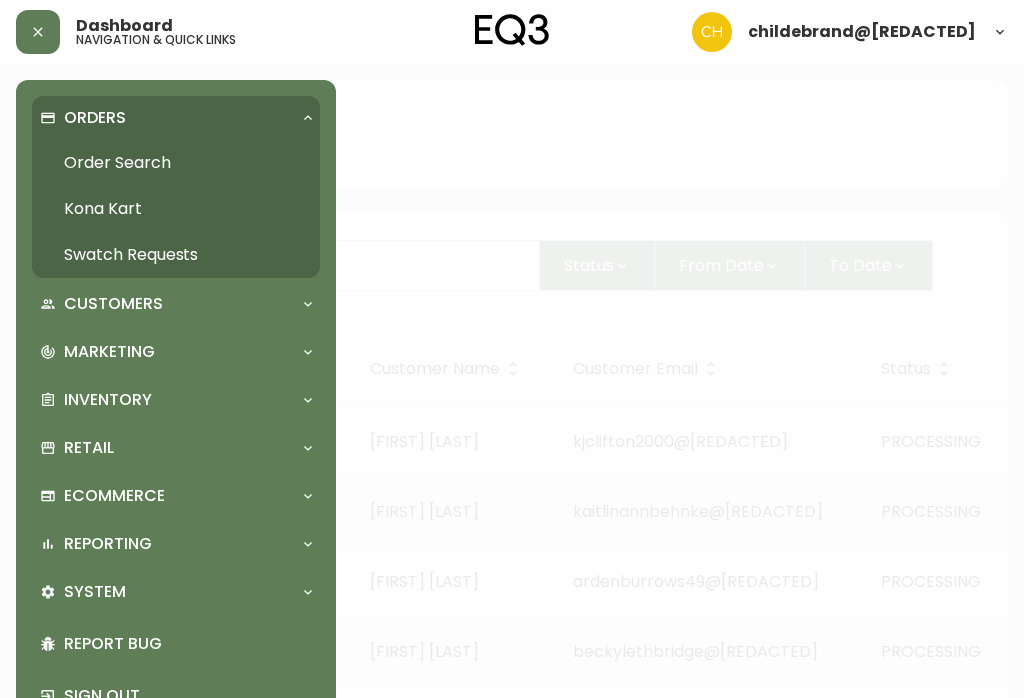 click 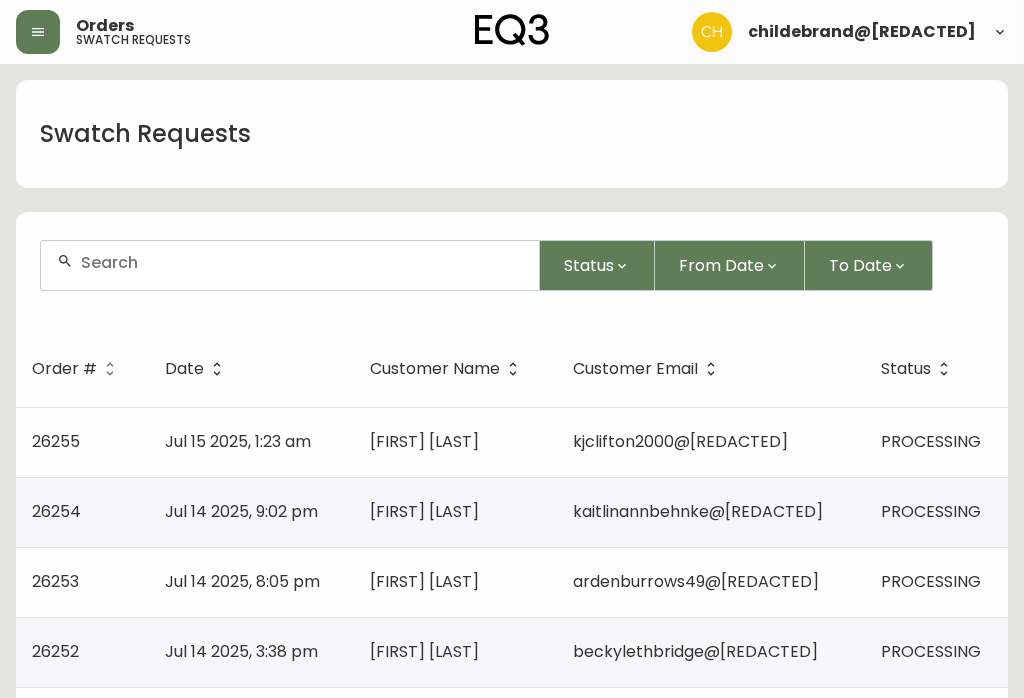 scroll, scrollTop: 0, scrollLeft: 0, axis: both 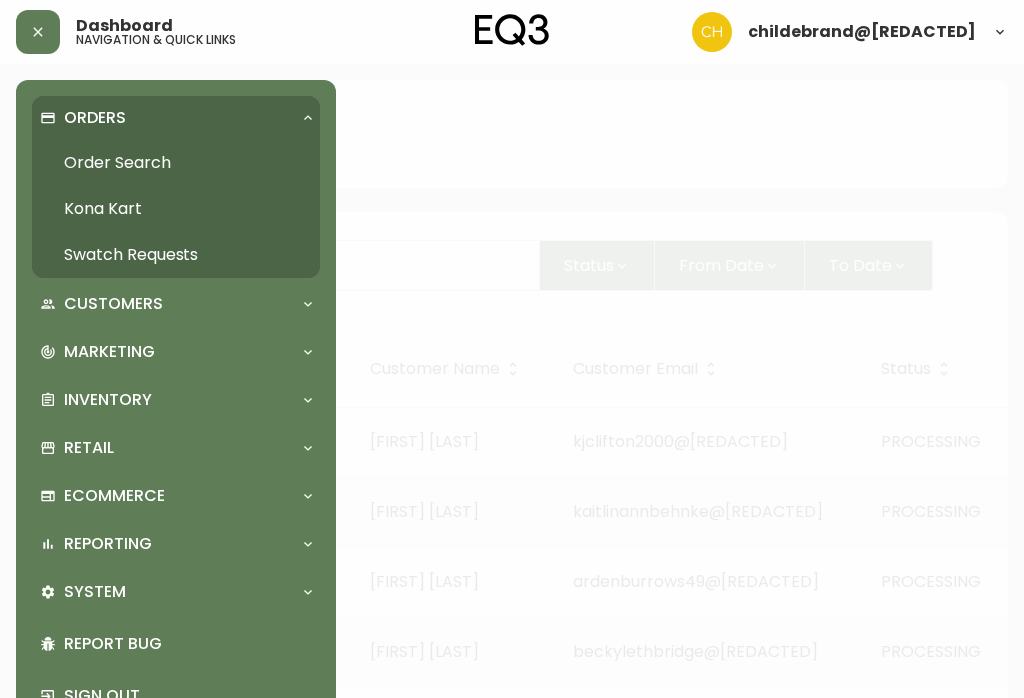 click on "Order Search" at bounding box center (176, 163) 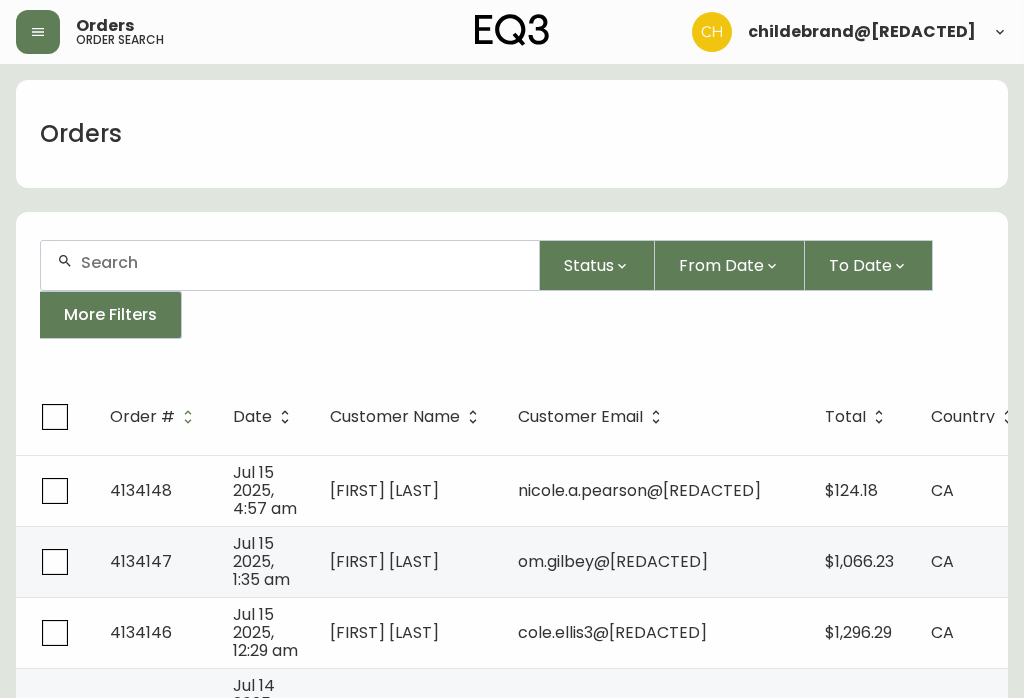click at bounding box center [38, 32] 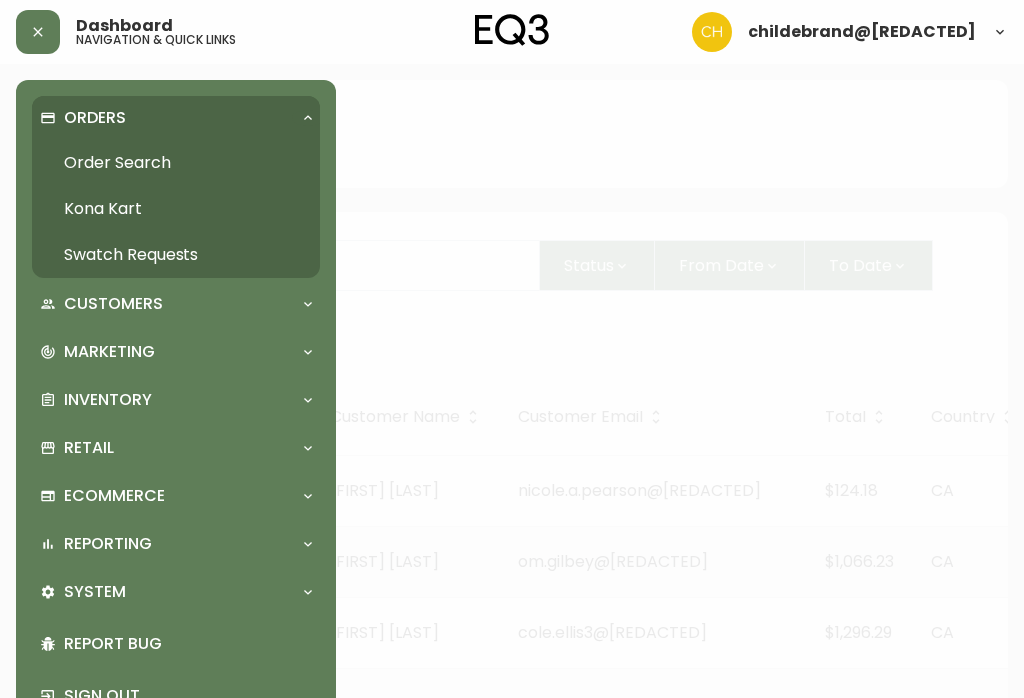 scroll, scrollTop: 4, scrollLeft: 0, axis: vertical 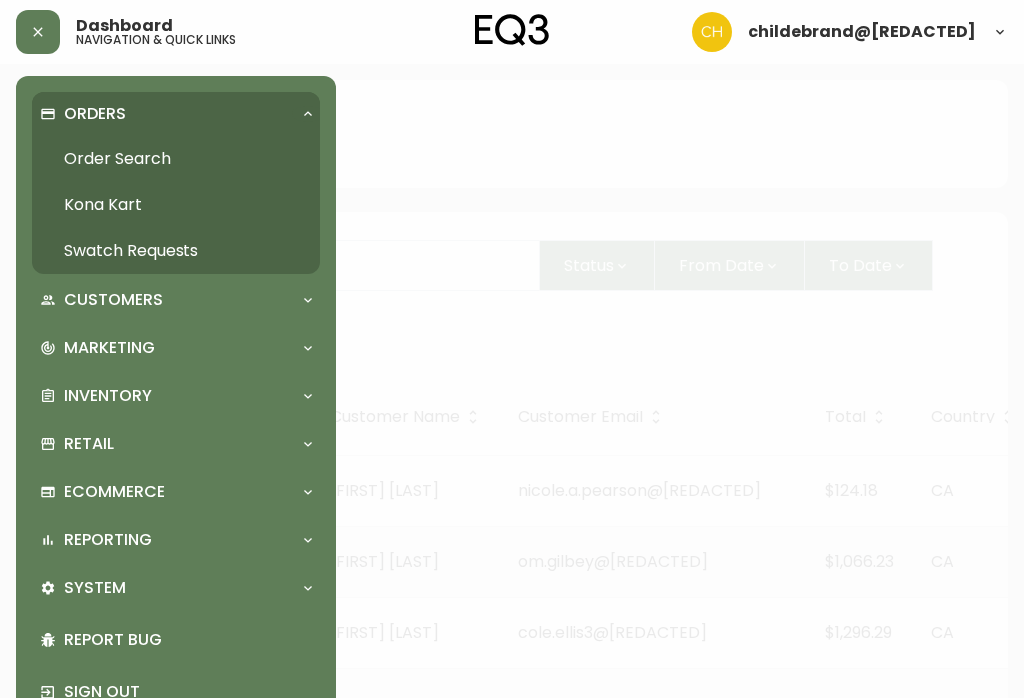 click on "Swatch Requests" at bounding box center (176, 251) 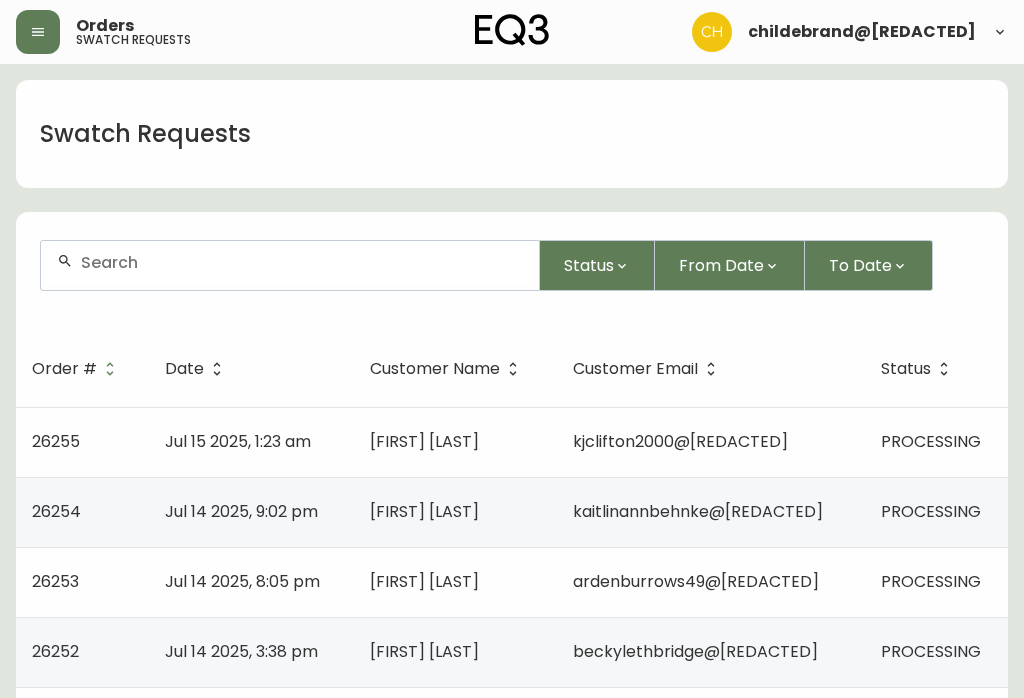 click on "kjclifton2000@[REDACTED]" at bounding box center [680, 441] 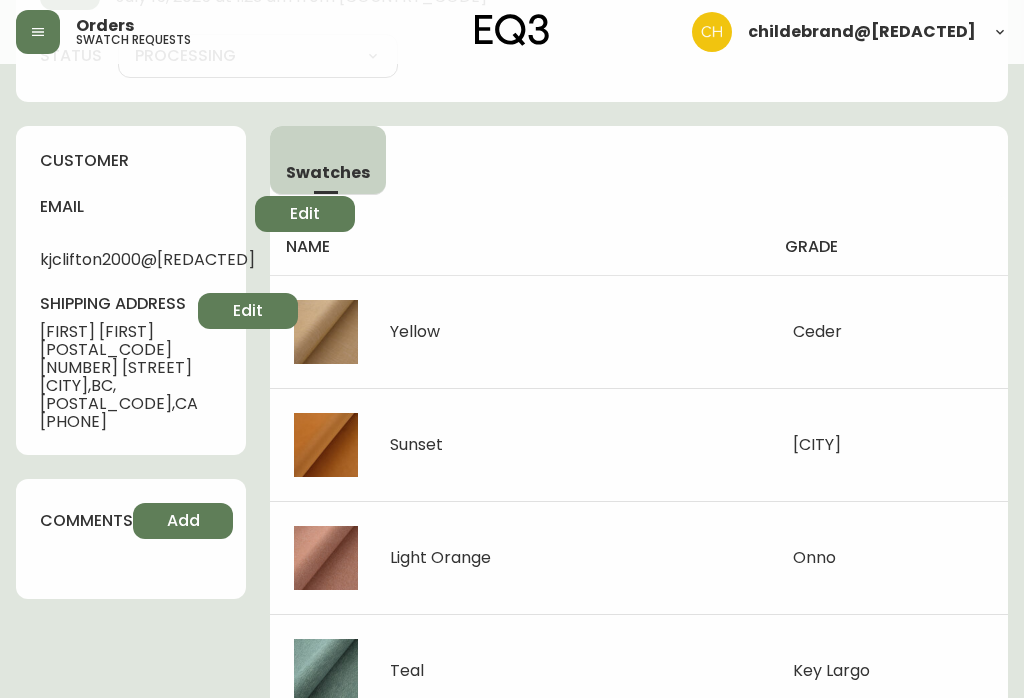 scroll, scrollTop: 0, scrollLeft: 0, axis: both 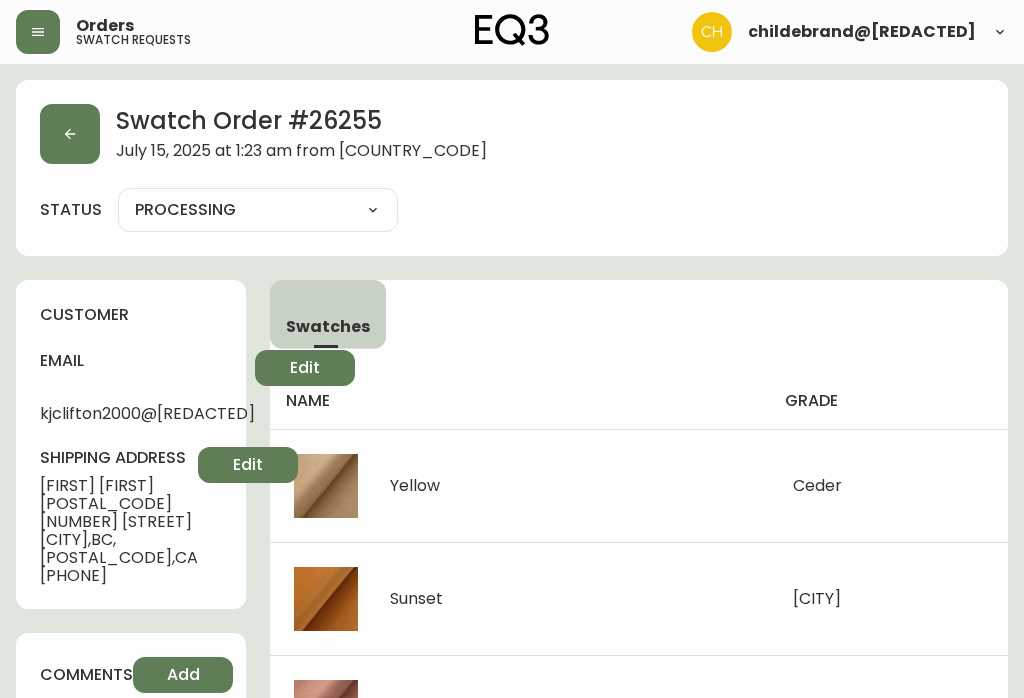 click 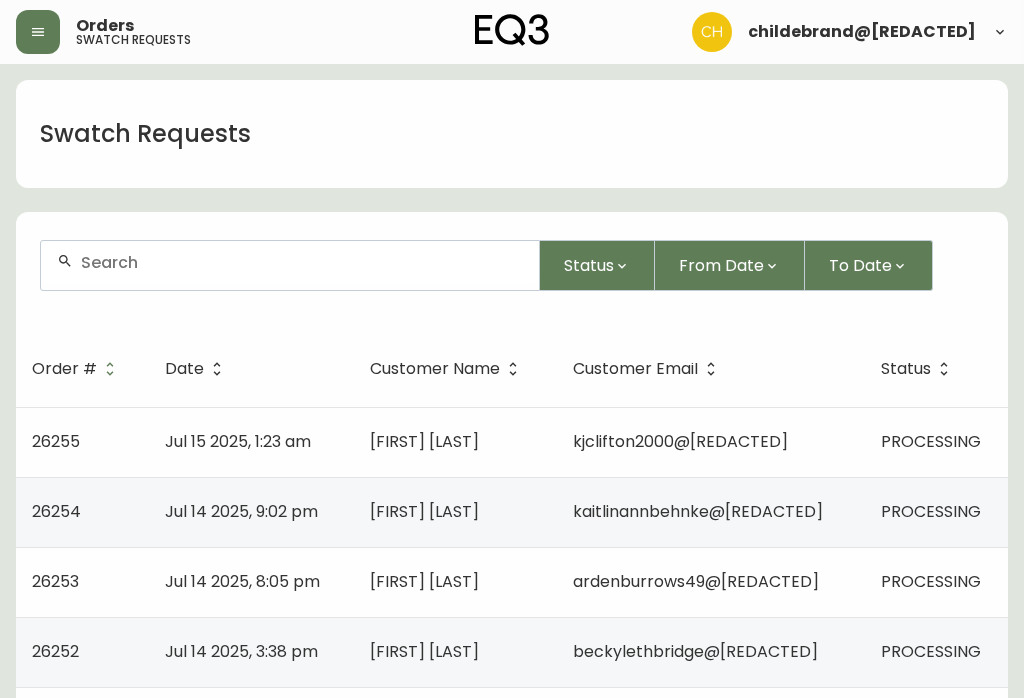click on "Jul 14 2025, 9:02 pm" at bounding box center (241, 511) 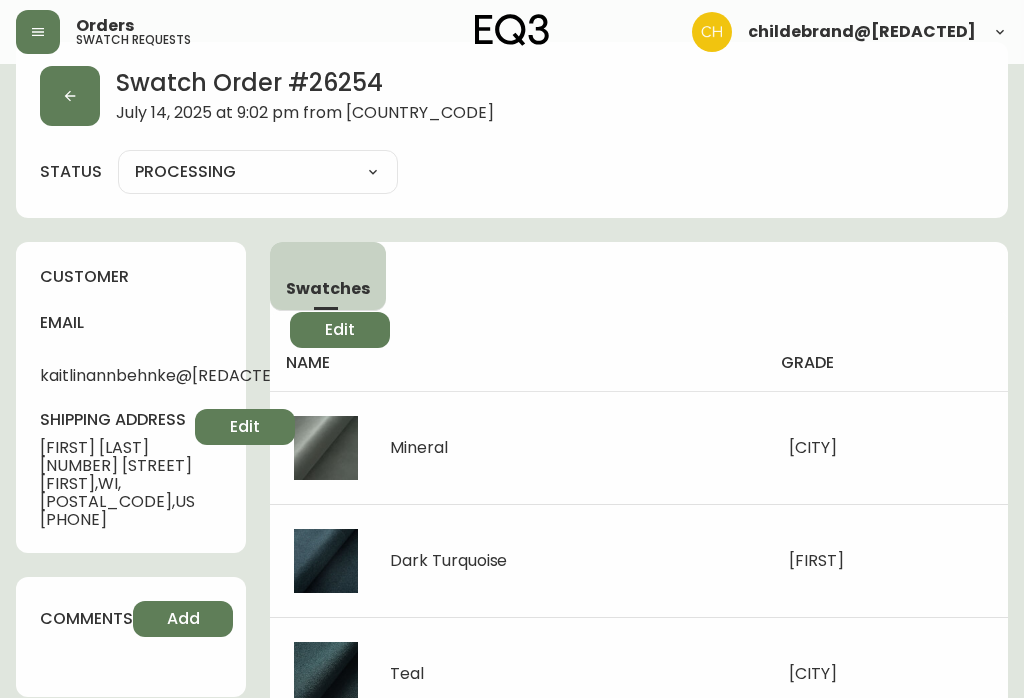 scroll, scrollTop: 0, scrollLeft: 0, axis: both 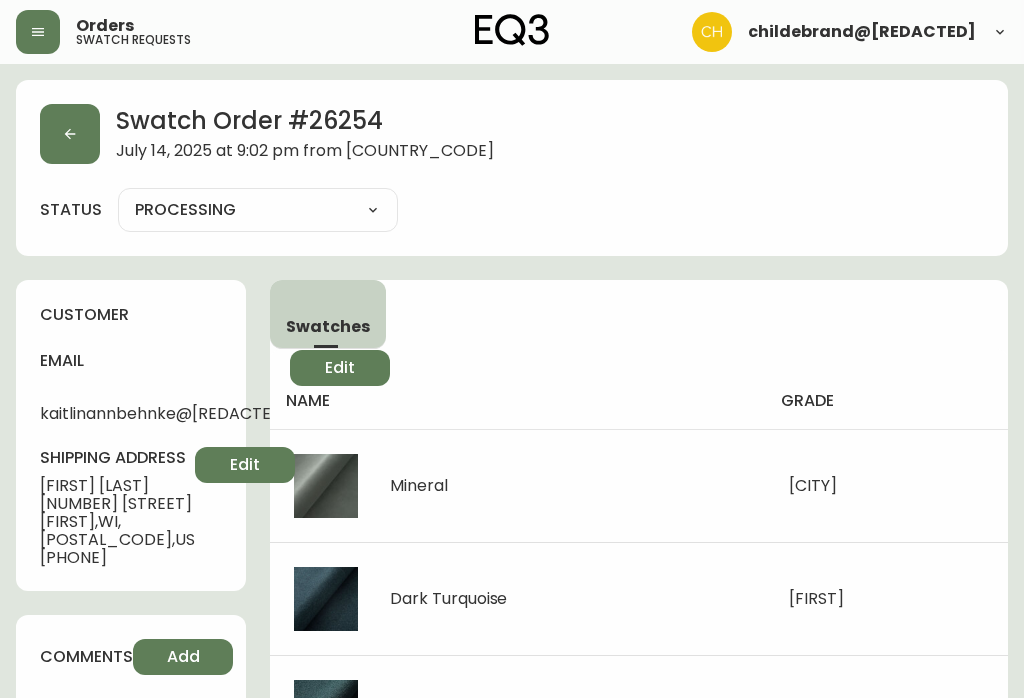 click at bounding box center (70, 134) 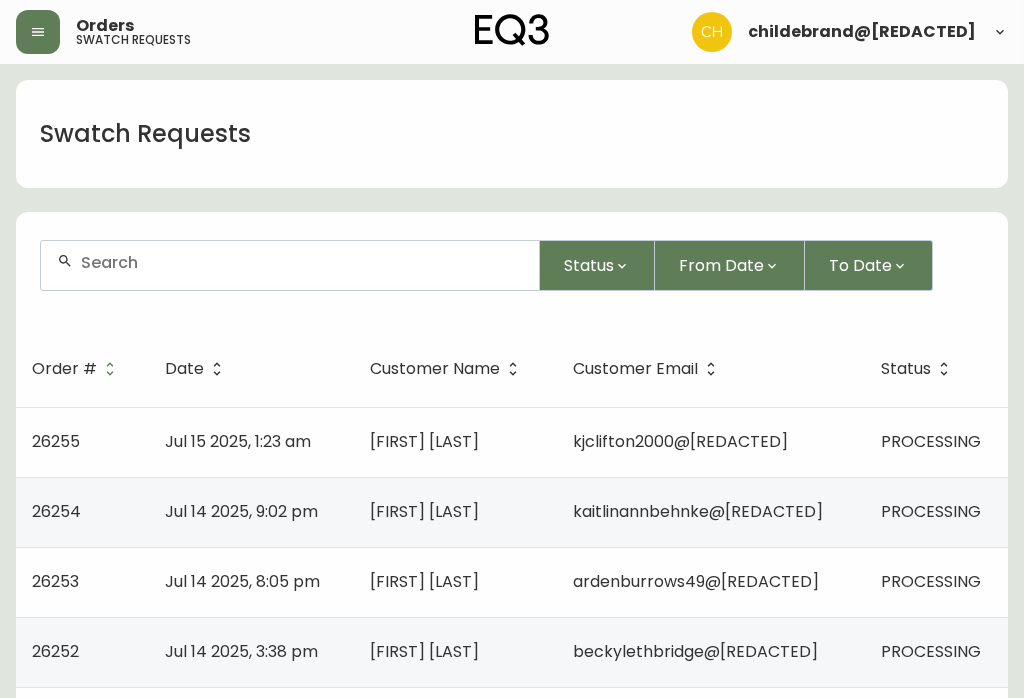 click on "ardenburrows49@[REDACTED]" at bounding box center (696, 581) 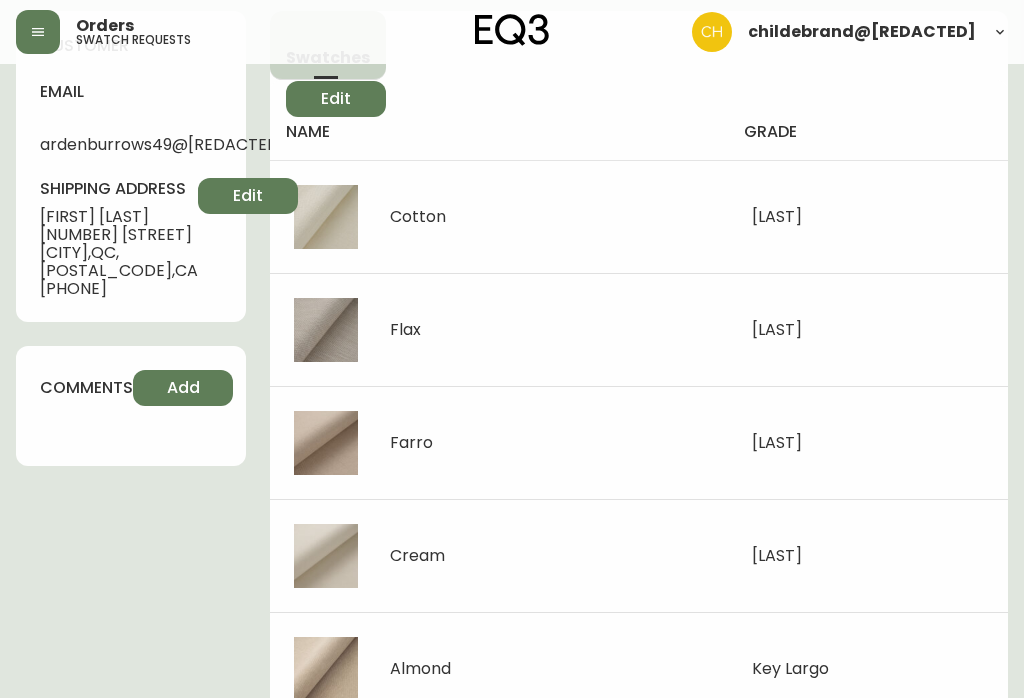 scroll, scrollTop: 0, scrollLeft: 0, axis: both 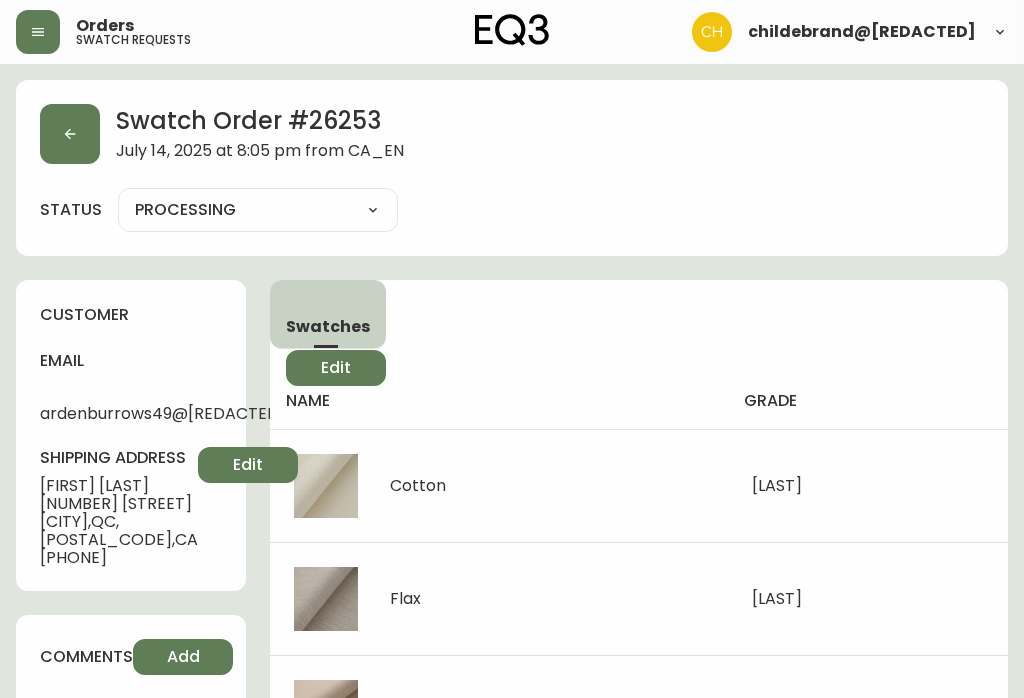 click at bounding box center (70, 134) 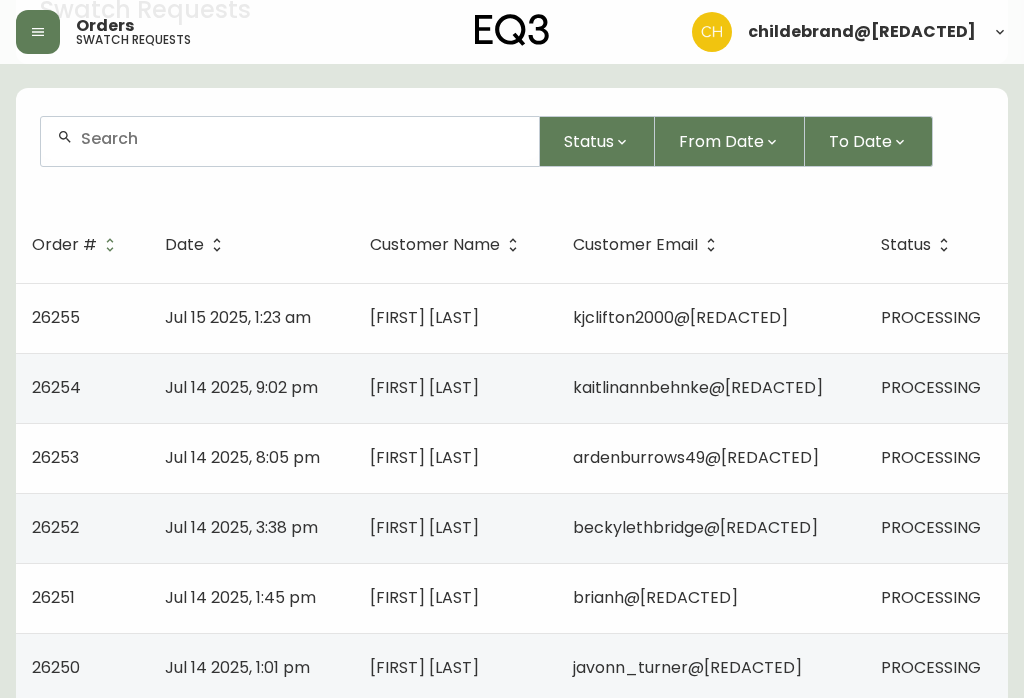 scroll, scrollTop: 134, scrollLeft: 0, axis: vertical 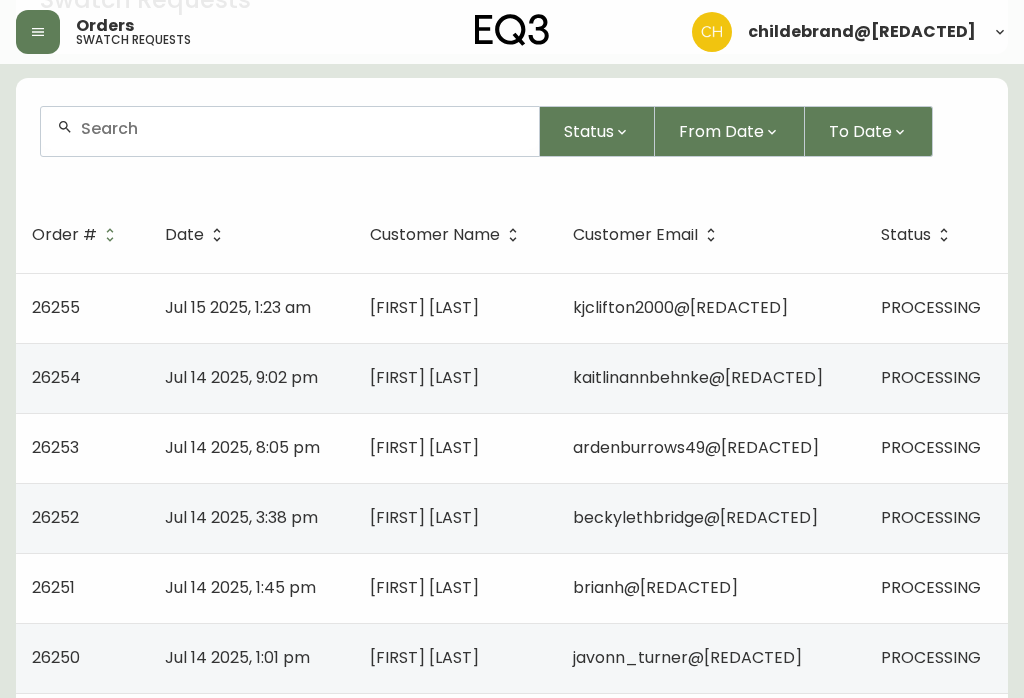 click on "beckylethbridge@[REDACTED]" at bounding box center [711, 518] 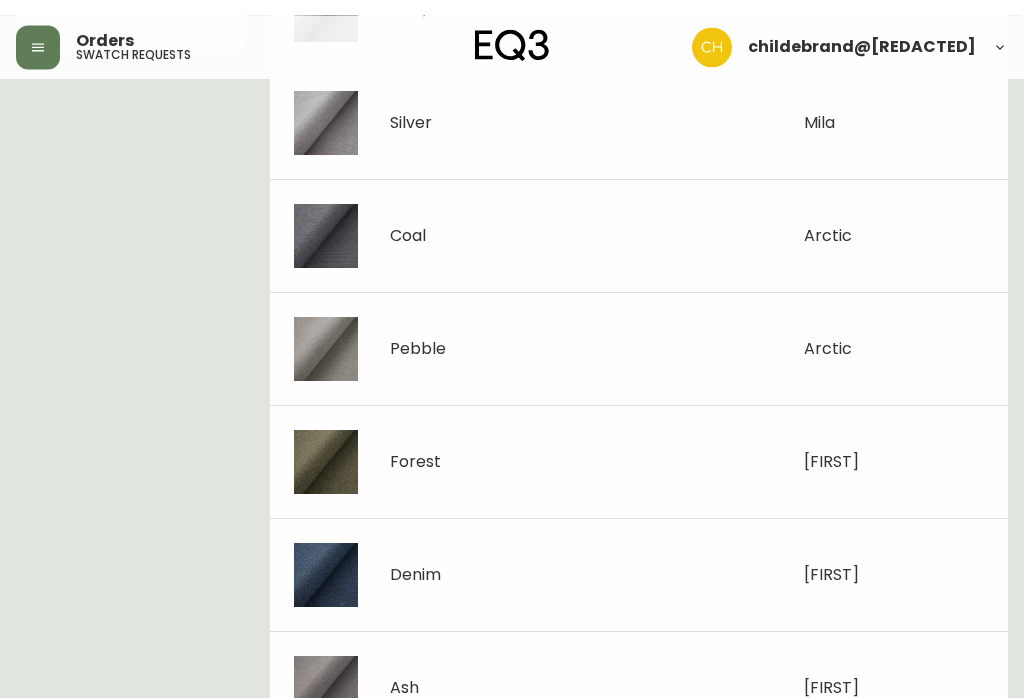 scroll, scrollTop: 0, scrollLeft: 0, axis: both 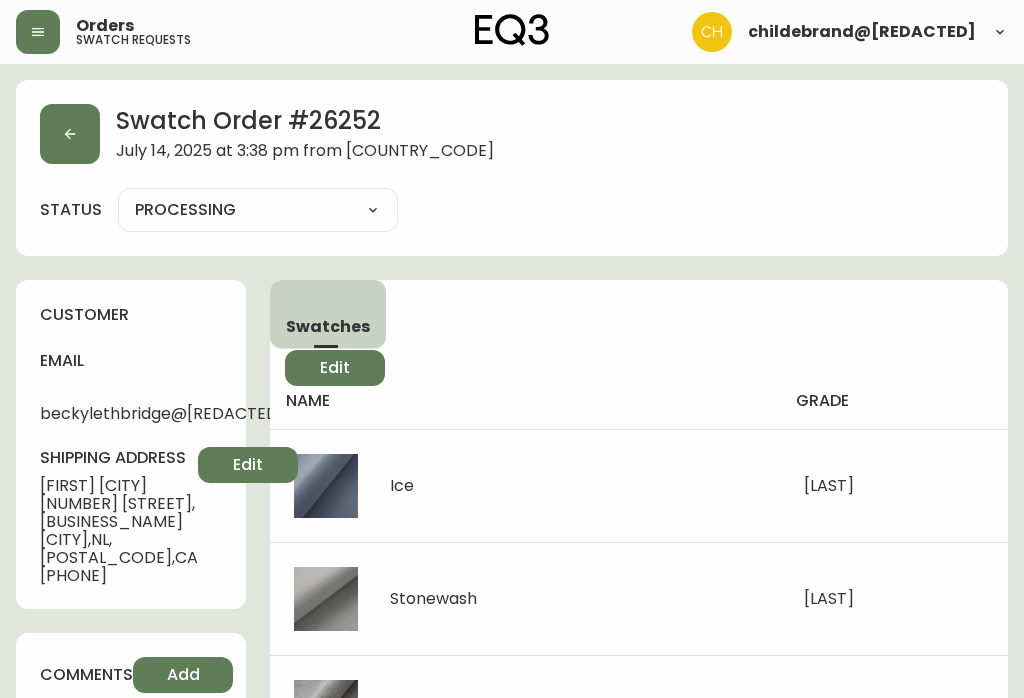 click at bounding box center [70, 134] 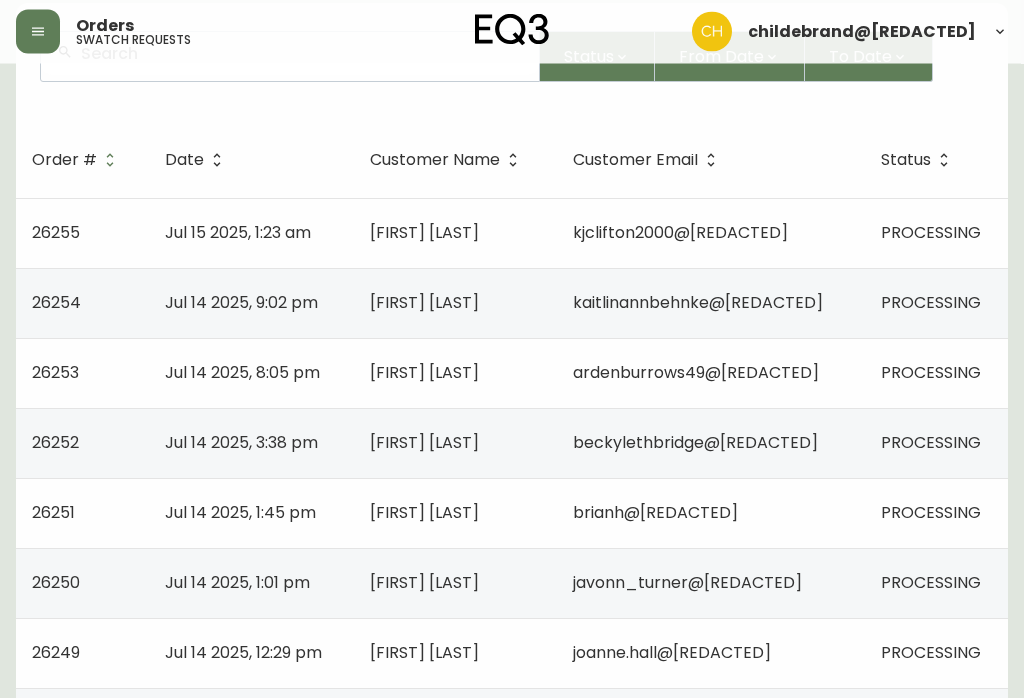 scroll, scrollTop: 211, scrollLeft: 0, axis: vertical 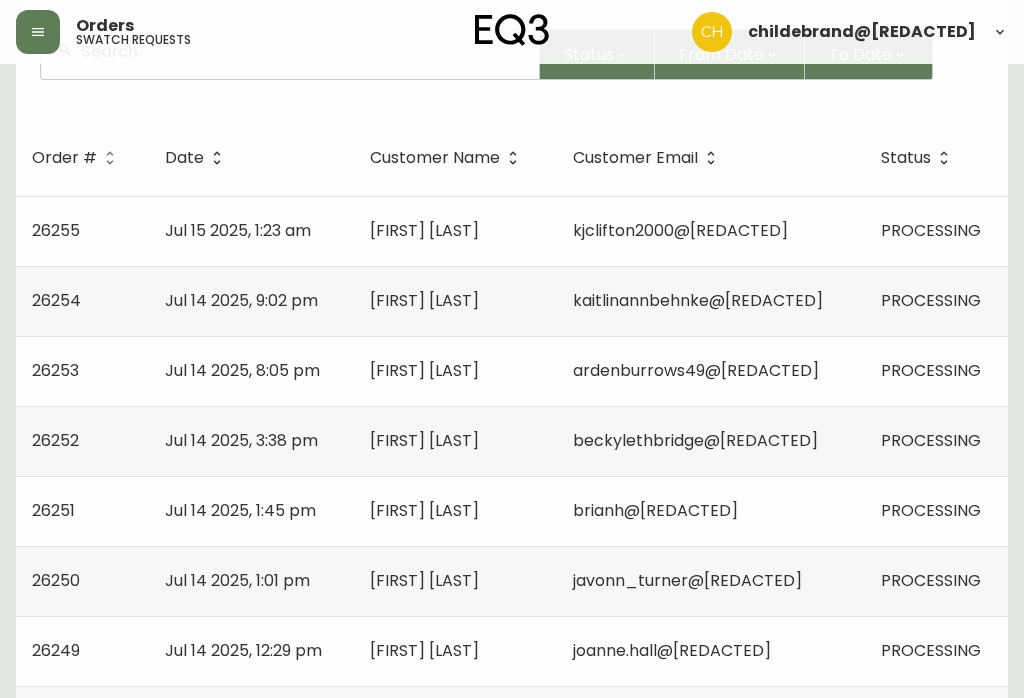 click on "Jul 14 2025, 1:45 pm" at bounding box center [251, 511] 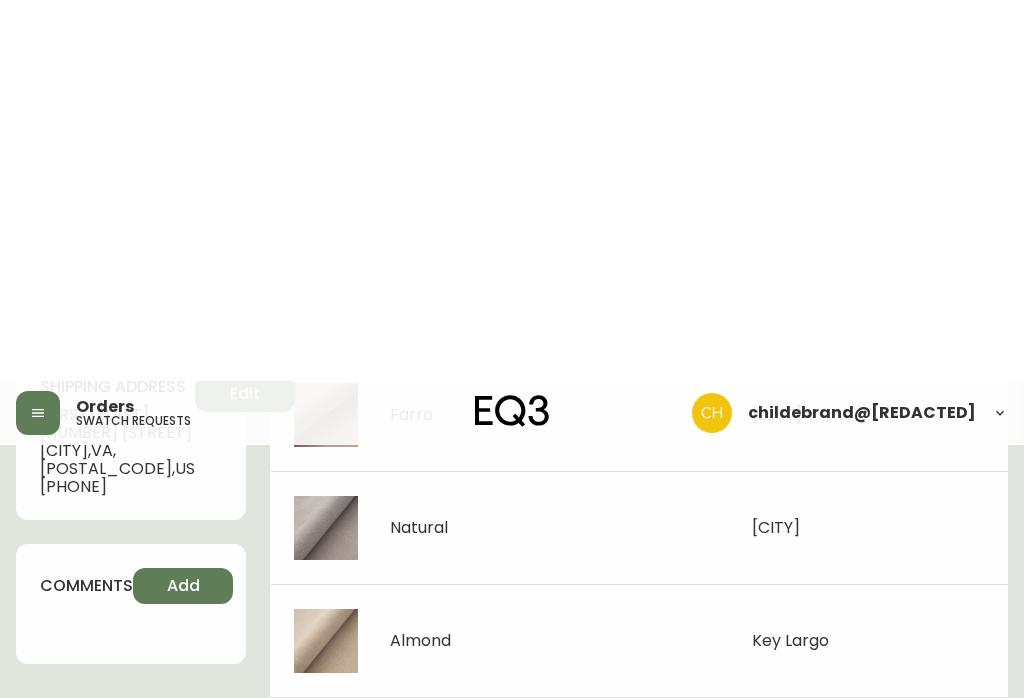 scroll, scrollTop: 0, scrollLeft: 0, axis: both 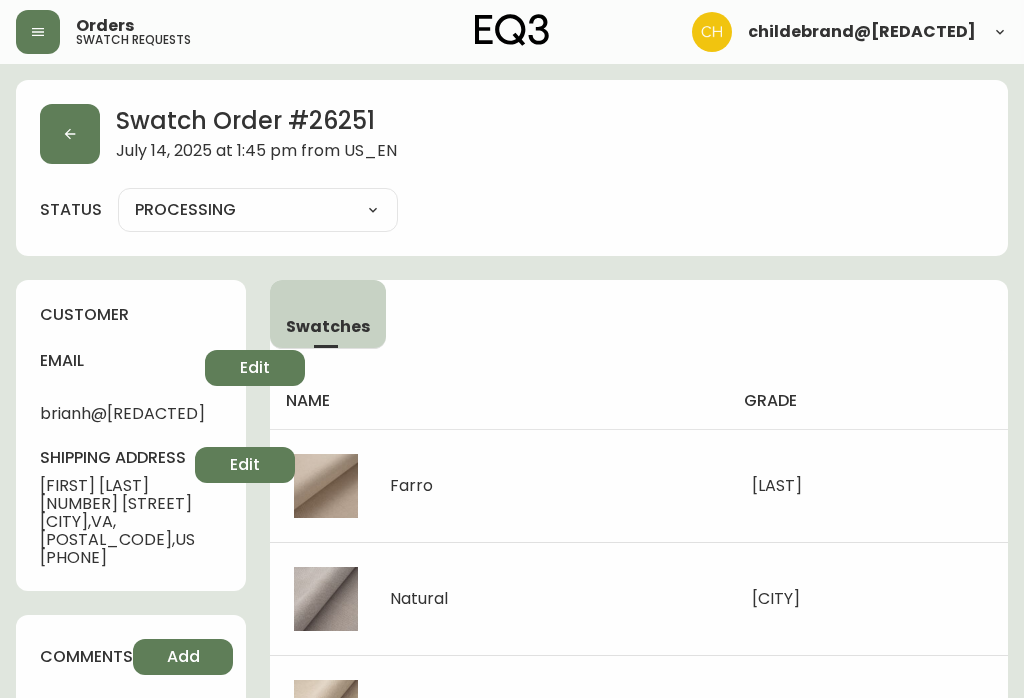 click at bounding box center (70, 134) 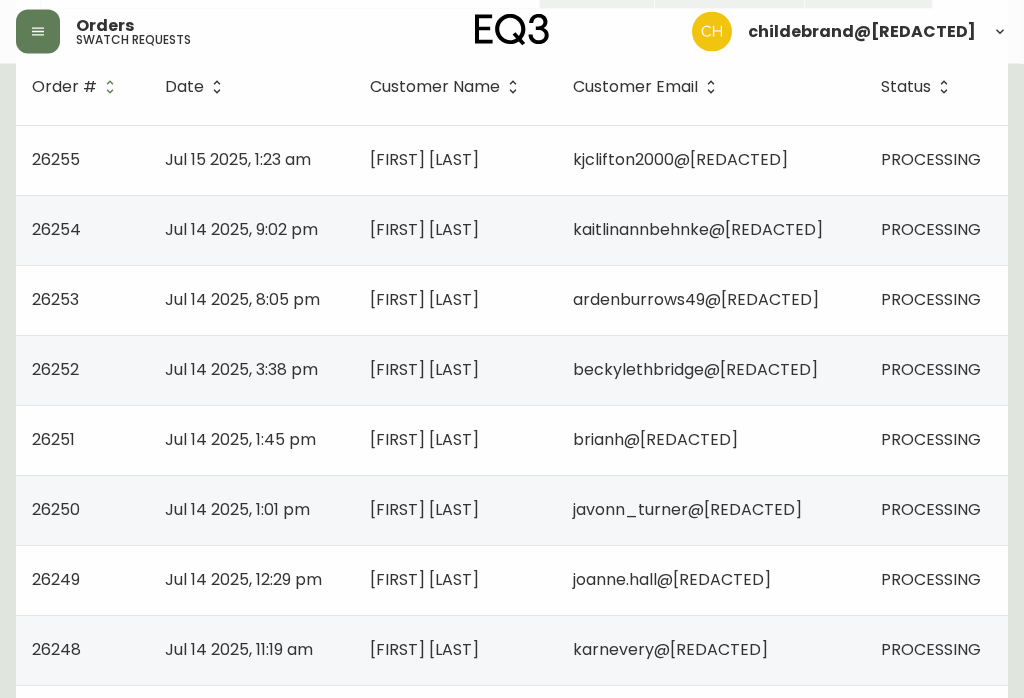 scroll, scrollTop: 283, scrollLeft: 0, axis: vertical 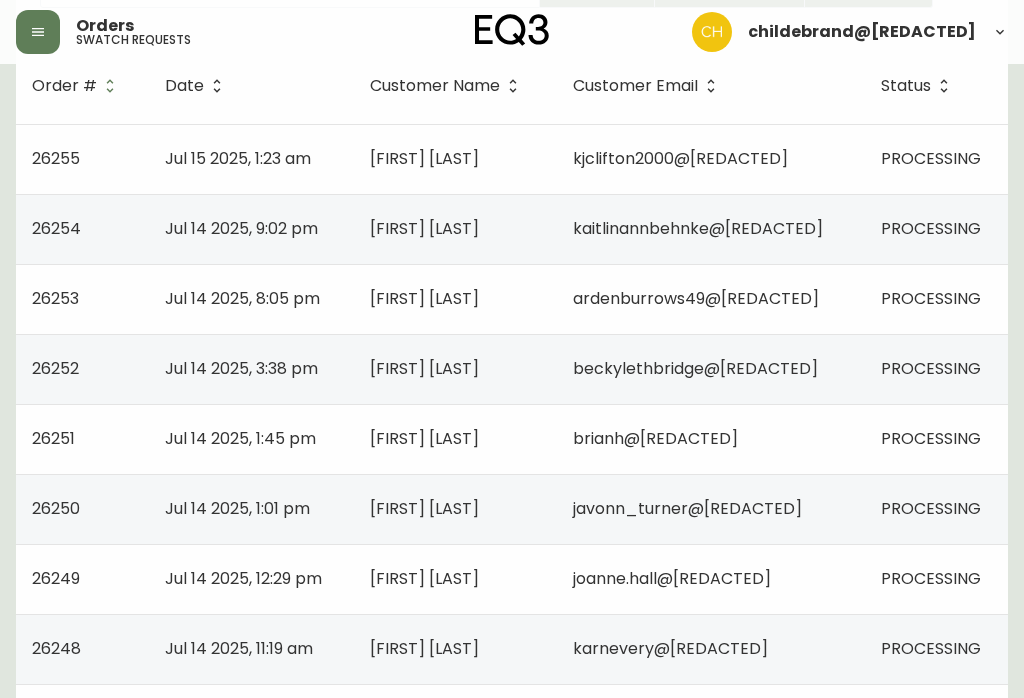 click on "javonn_turner@[REDACTED]" at bounding box center [687, 508] 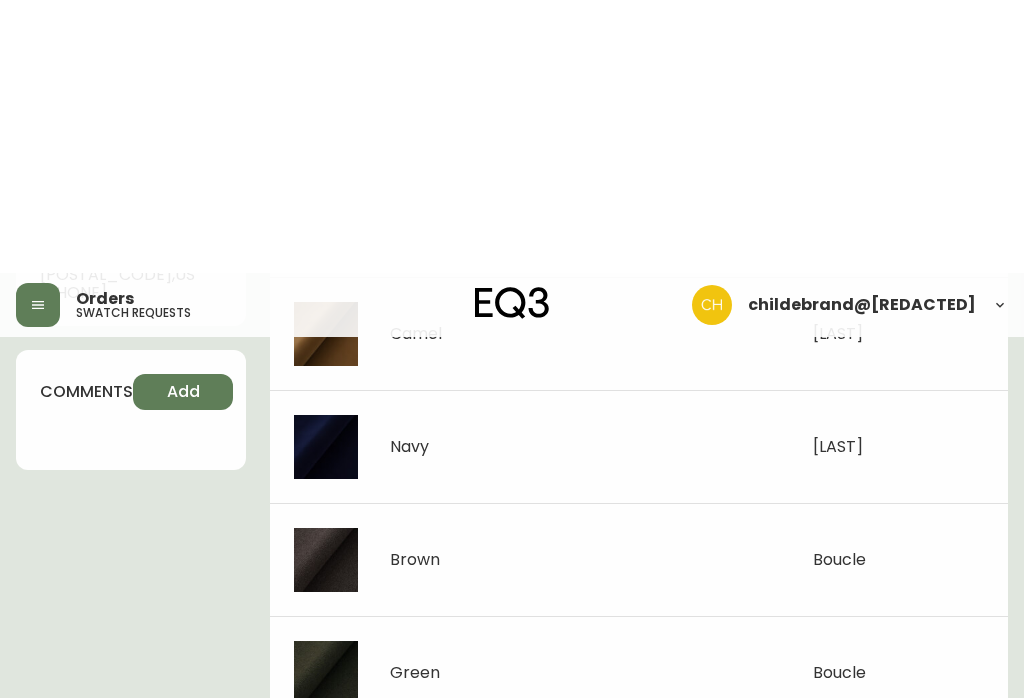 scroll, scrollTop: 0, scrollLeft: 0, axis: both 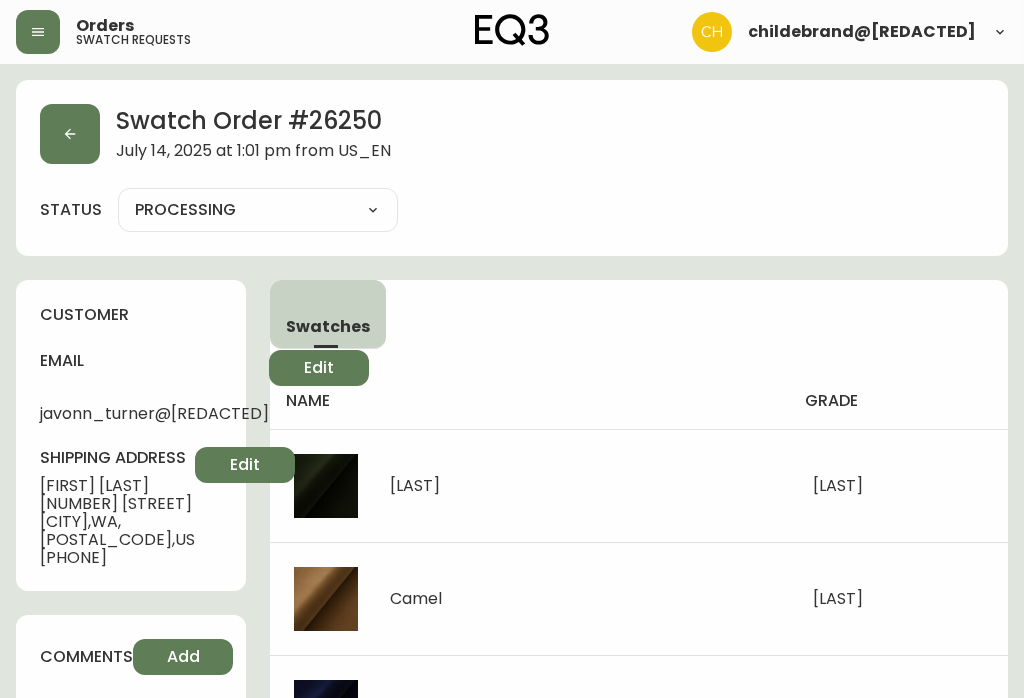 click 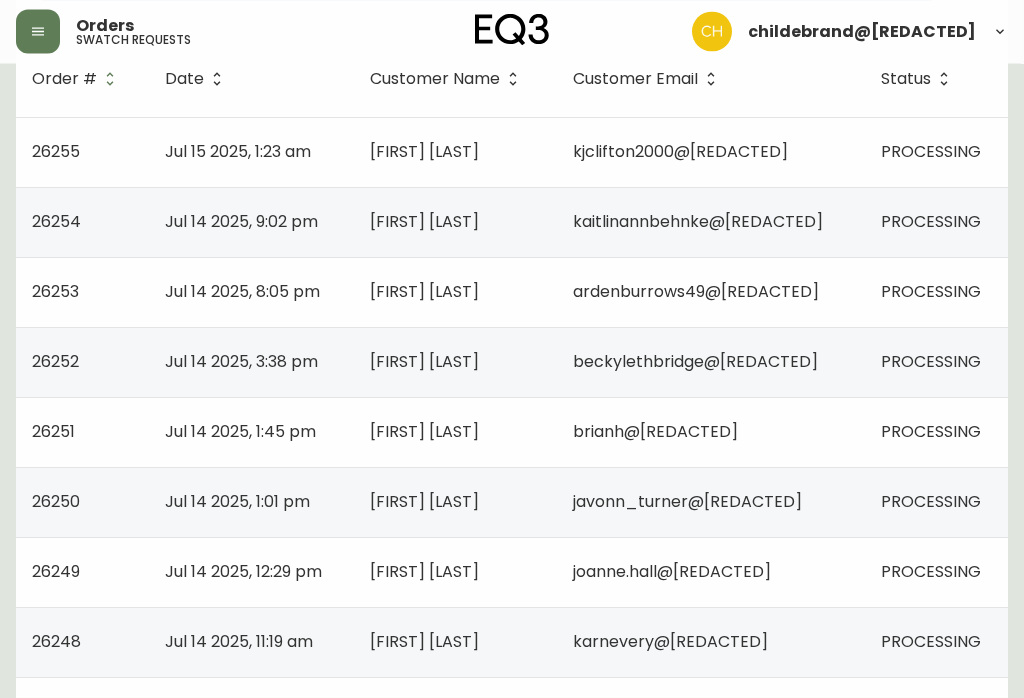 scroll, scrollTop: 319, scrollLeft: 0, axis: vertical 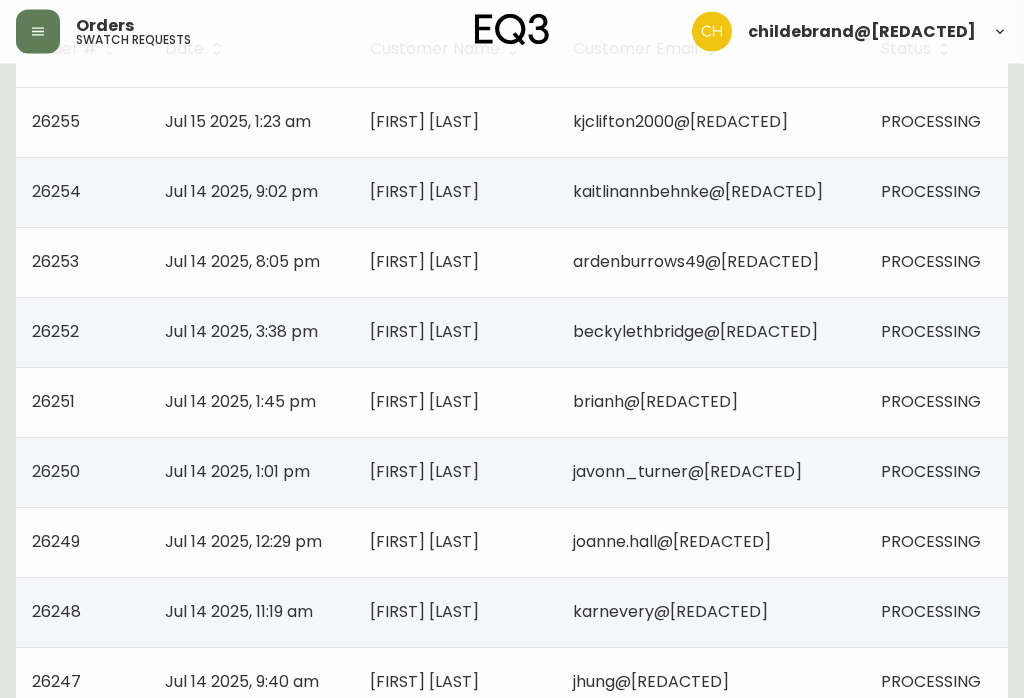 click on "joanne.hall@[REDACTED]" at bounding box center (711, 543) 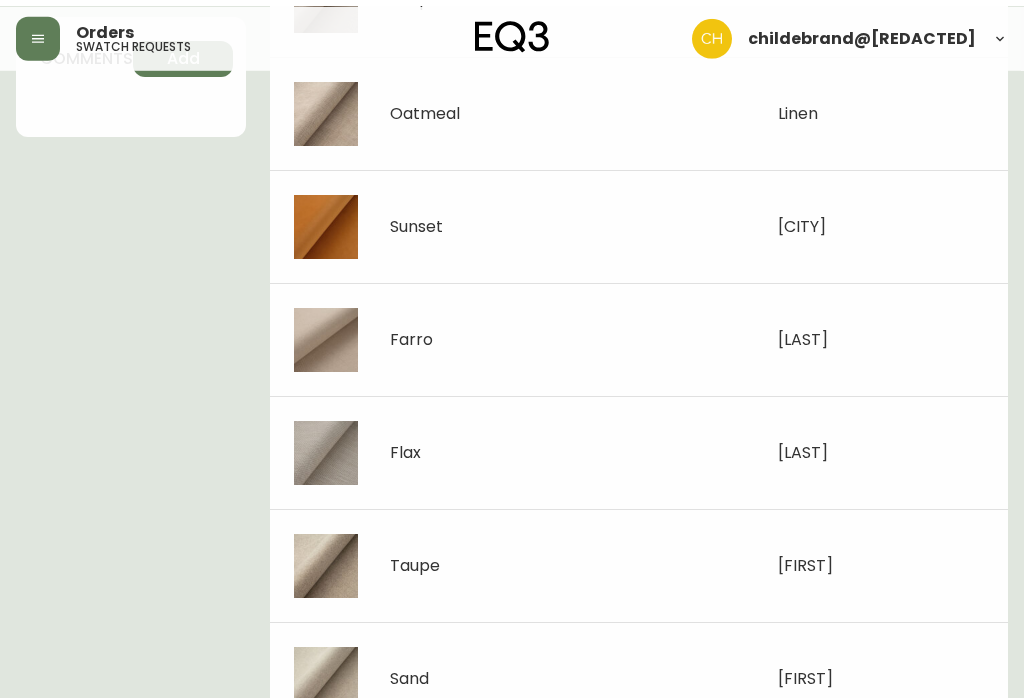 scroll, scrollTop: 0, scrollLeft: 0, axis: both 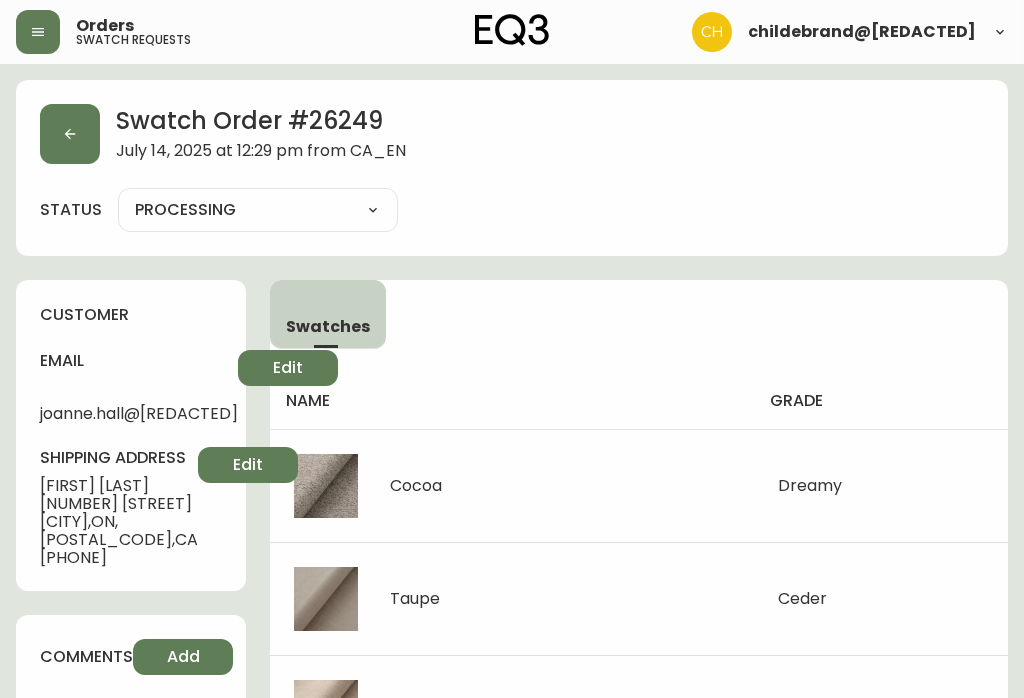 click at bounding box center [70, 134] 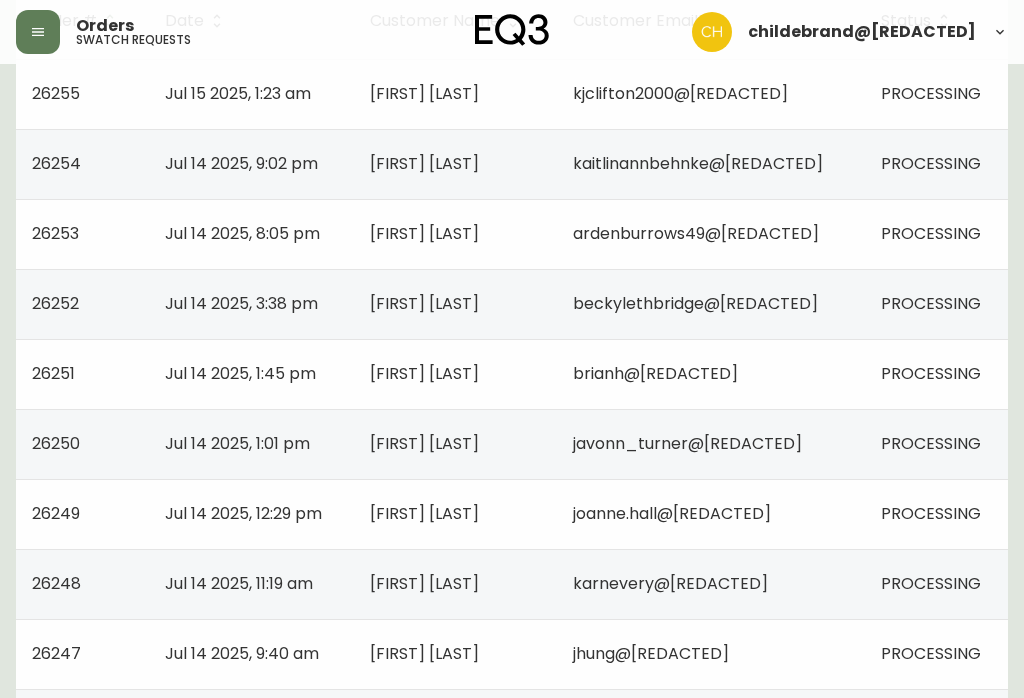 scroll, scrollTop: 352, scrollLeft: 0, axis: vertical 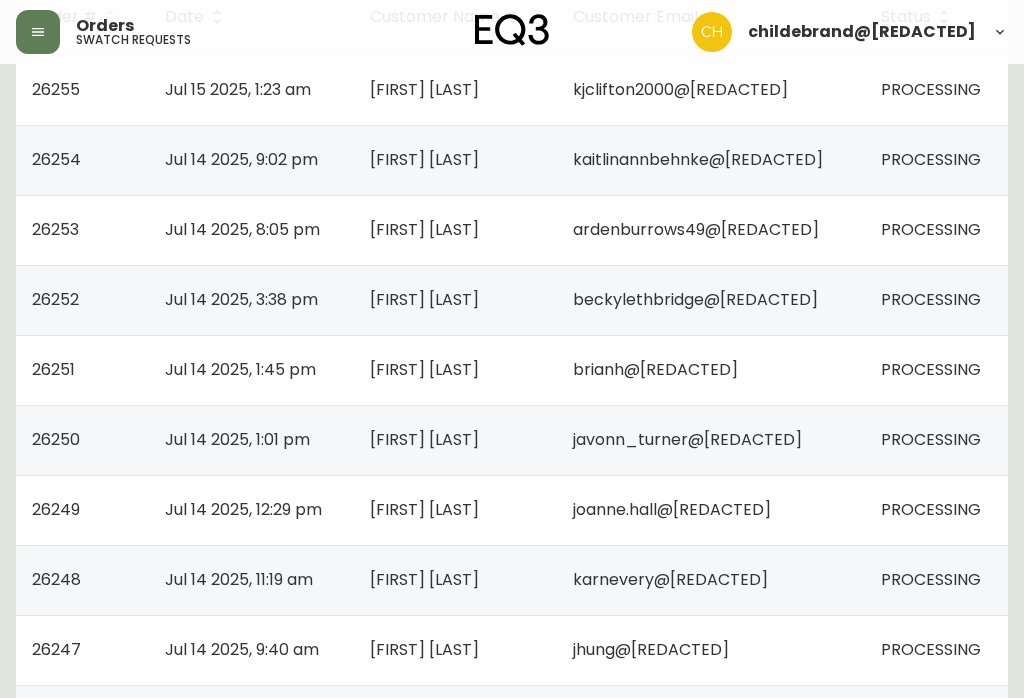 click on "Jul 14 2025, 11:19 am" at bounding box center (251, 580) 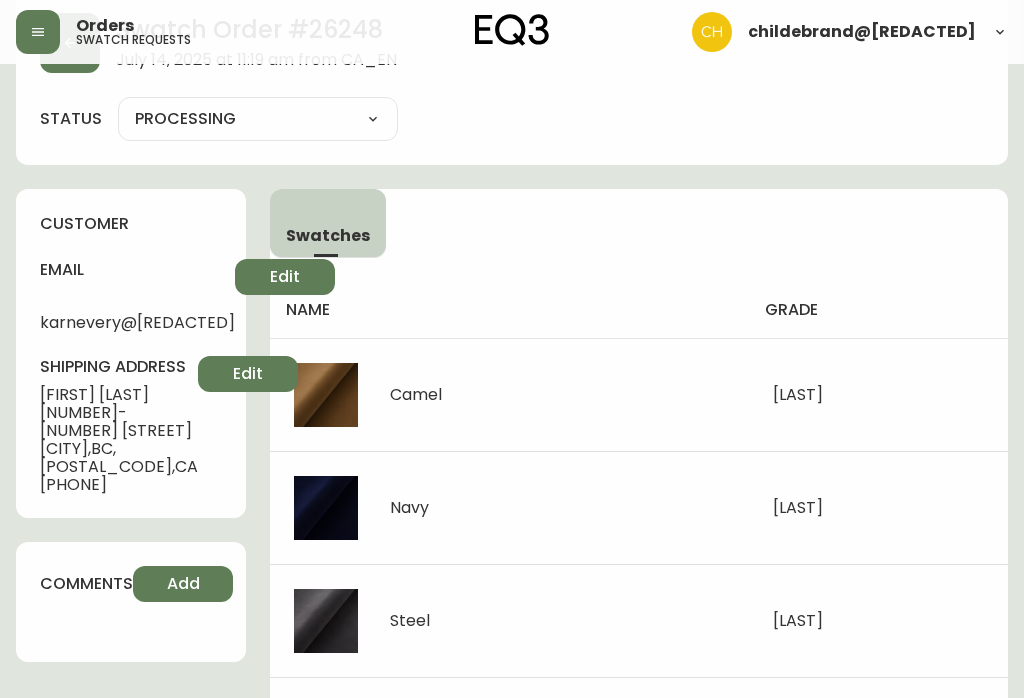 scroll, scrollTop: 0, scrollLeft: 0, axis: both 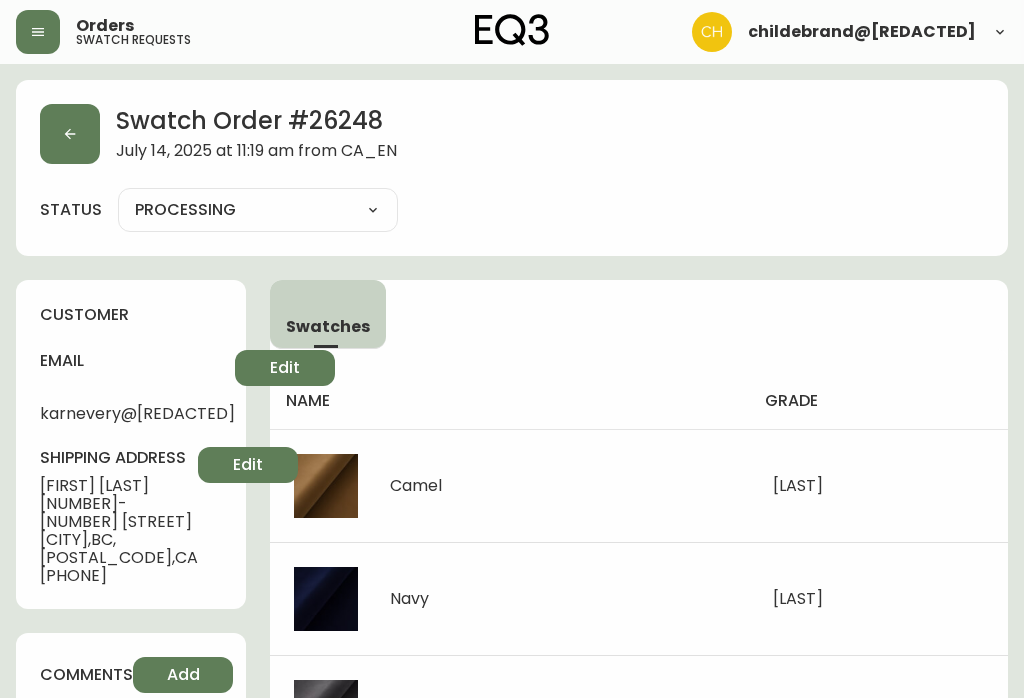 click 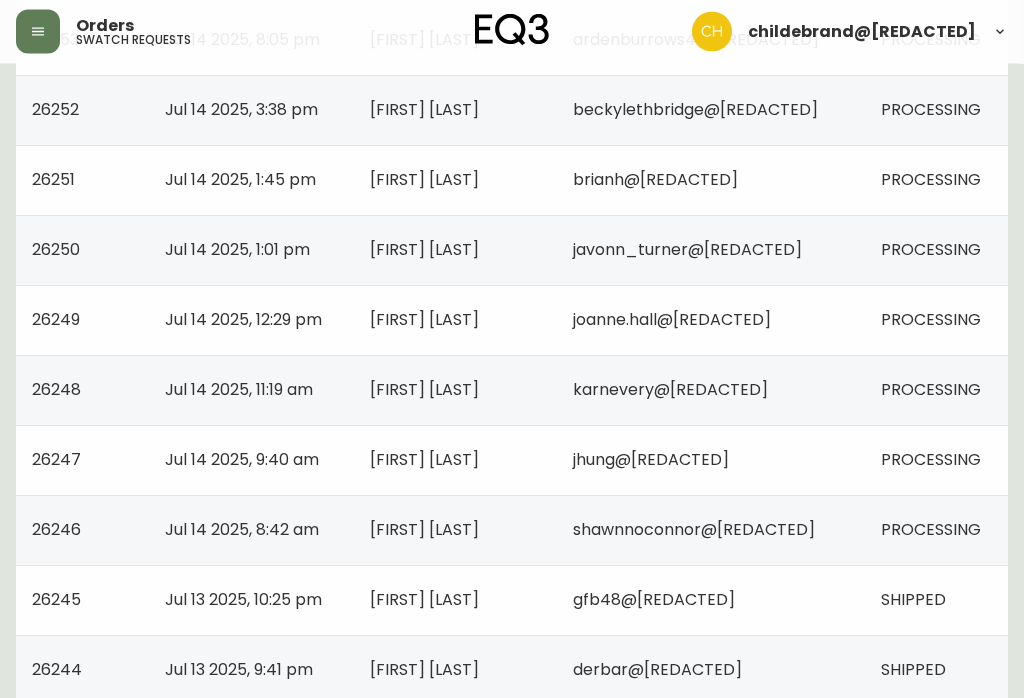 scroll, scrollTop: 545, scrollLeft: 0, axis: vertical 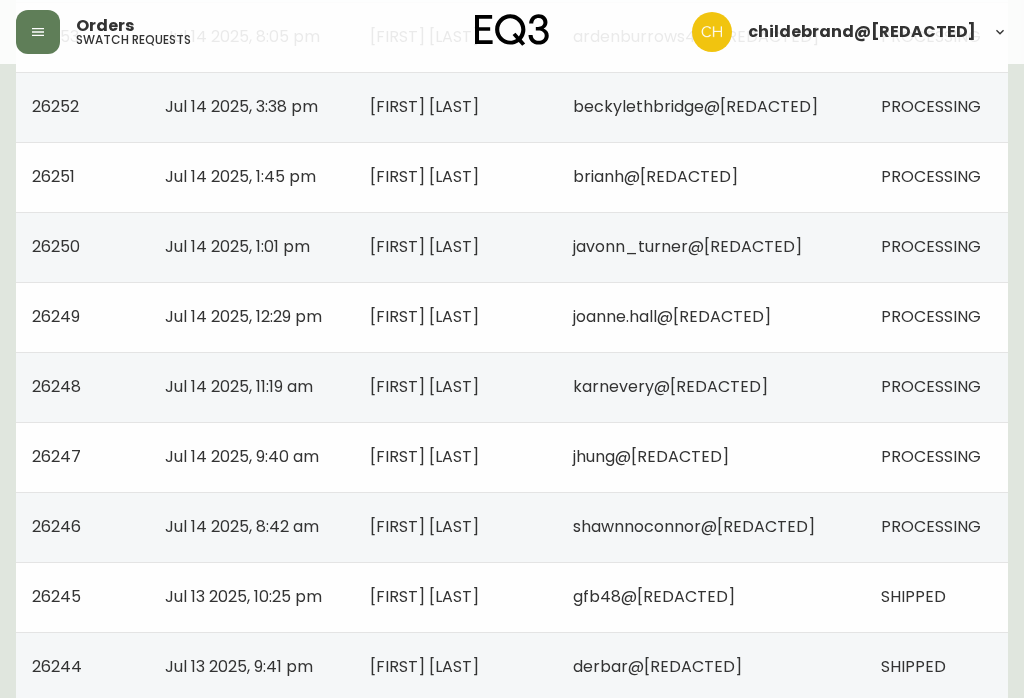 click on "jhung@[REDACTED]" at bounding box center [711, 457] 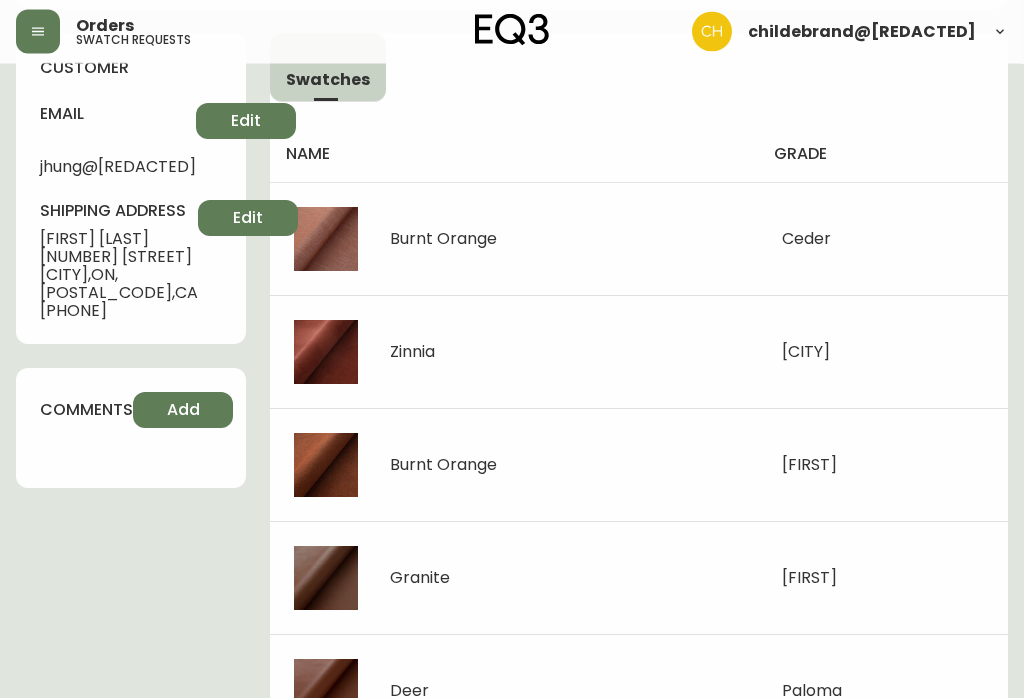 scroll, scrollTop: 0, scrollLeft: 0, axis: both 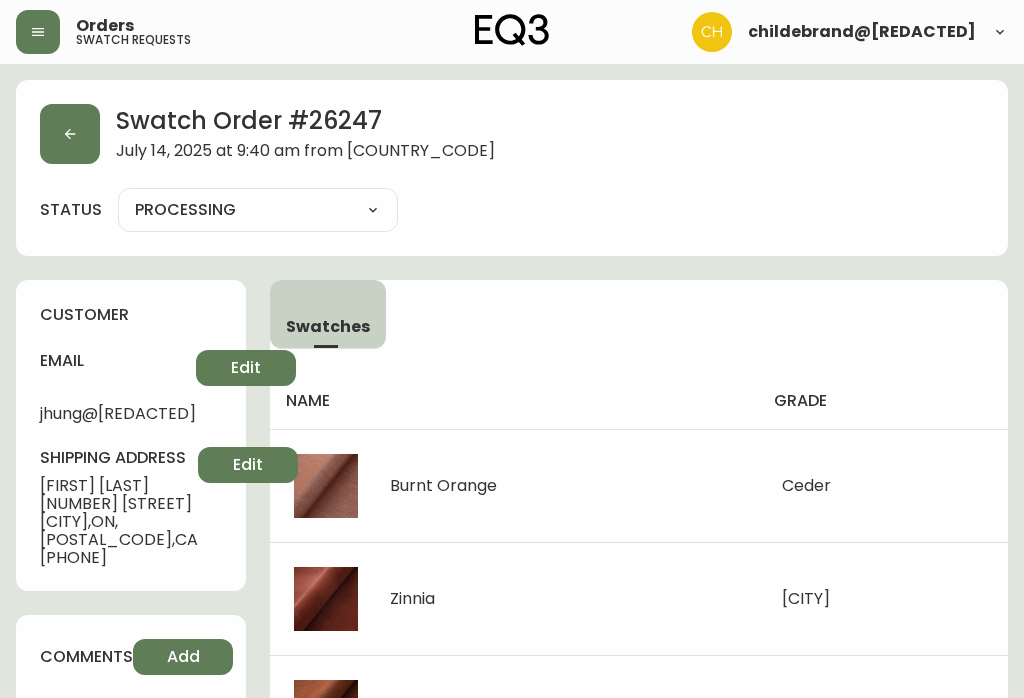 click at bounding box center (70, 134) 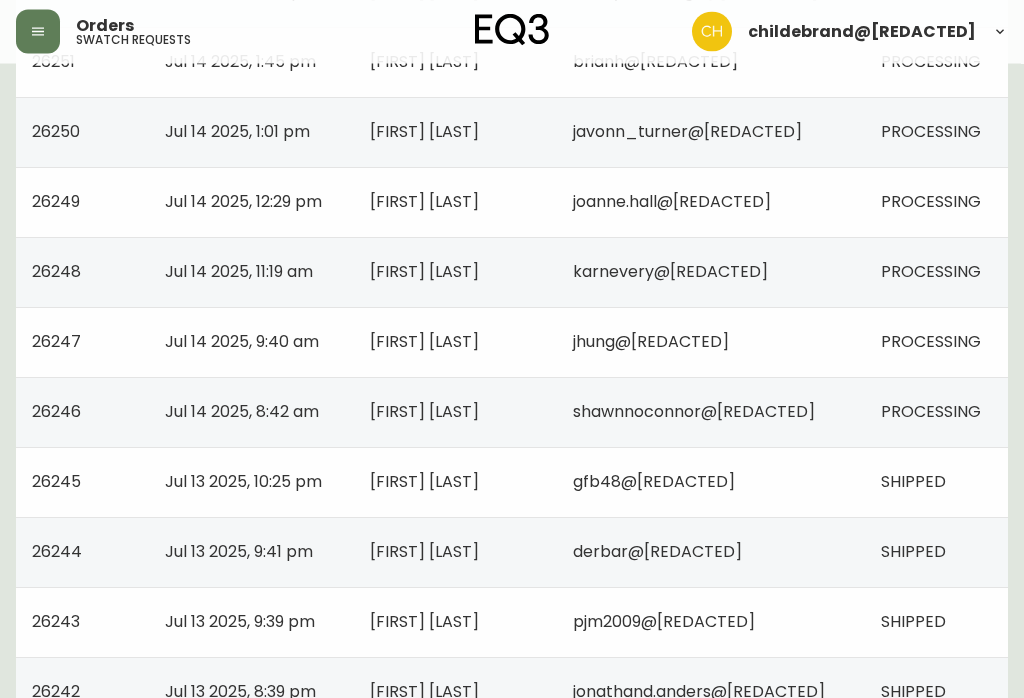 scroll, scrollTop: 659, scrollLeft: 0, axis: vertical 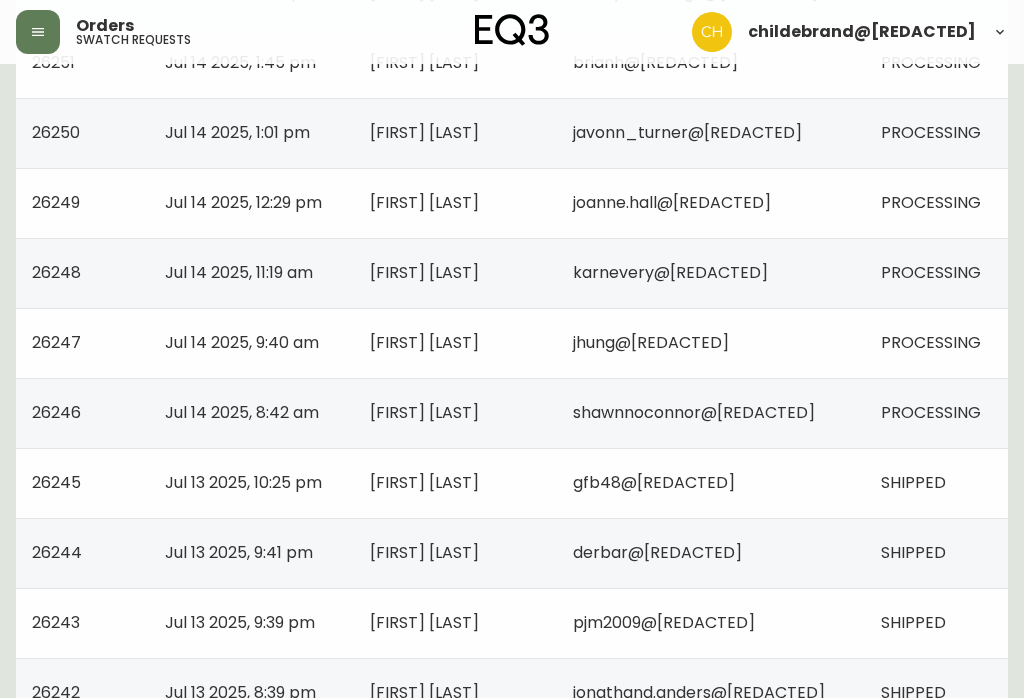 click on "Jul 14 2025, 8:42 am" at bounding box center [251, 413] 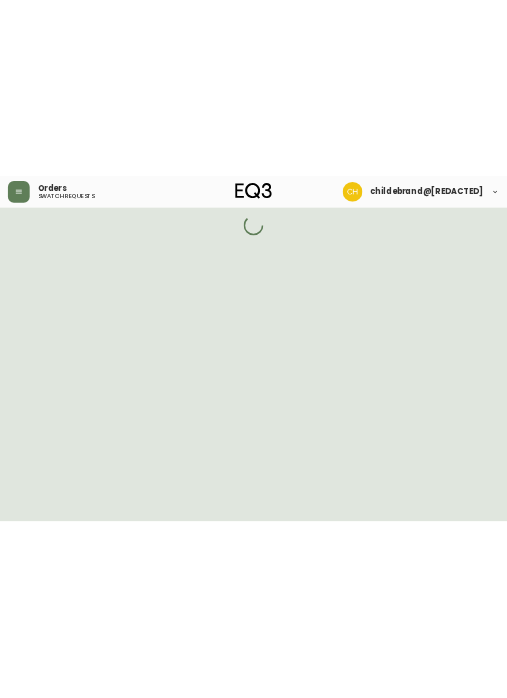 scroll, scrollTop: 0, scrollLeft: 0, axis: both 